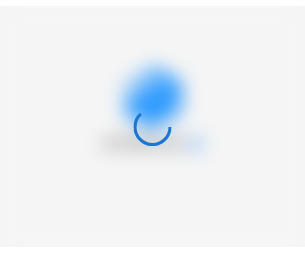 scroll, scrollTop: 0, scrollLeft: 0, axis: both 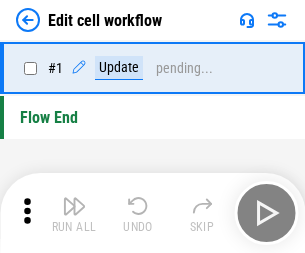 click at bounding box center [74, 206] 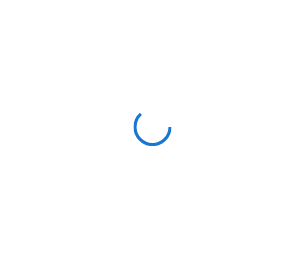 scroll, scrollTop: 0, scrollLeft: 0, axis: both 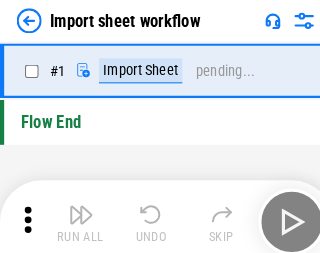 click at bounding box center [78, 206] 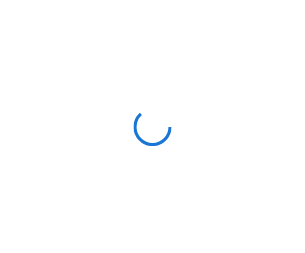 scroll, scrollTop: 0, scrollLeft: 0, axis: both 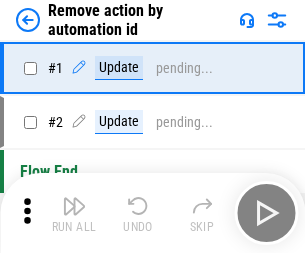 click at bounding box center (74, 206) 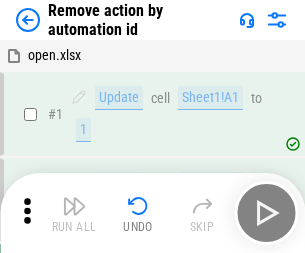 scroll, scrollTop: 74, scrollLeft: 0, axis: vertical 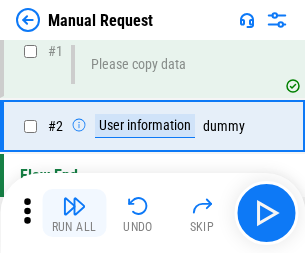 click at bounding box center (74, 206) 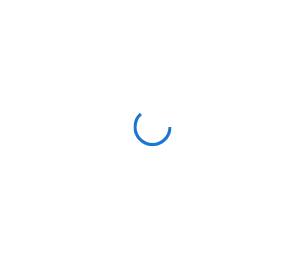 scroll, scrollTop: 0, scrollLeft: 0, axis: both 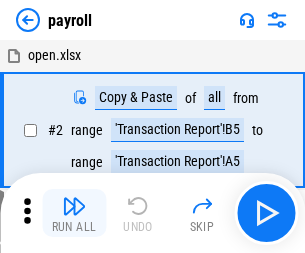 click at bounding box center (74, 206) 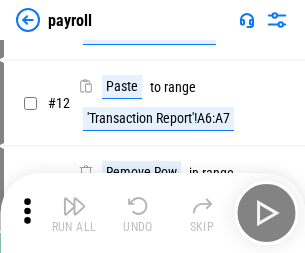 scroll, scrollTop: 122, scrollLeft: 0, axis: vertical 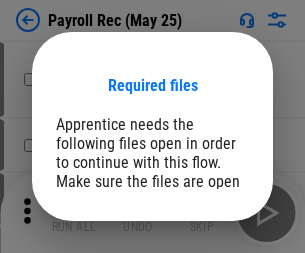 click on "Open" at bounding box center (209, 287) 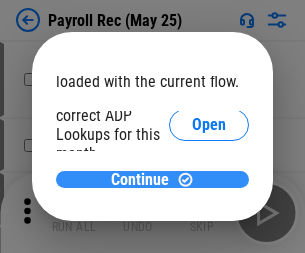 click on "Continue" at bounding box center (140, 180) 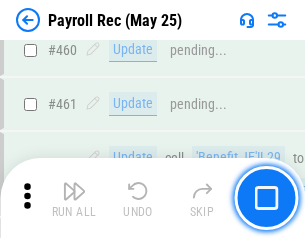 scroll, scrollTop: 10658, scrollLeft: 0, axis: vertical 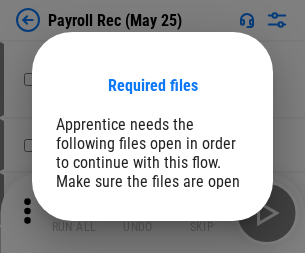 click on "Open" at bounding box center [209, 287] 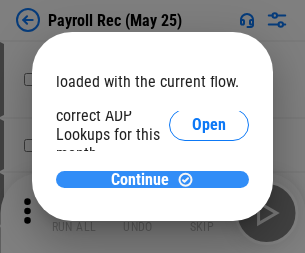click on "Continue" at bounding box center (140, 180) 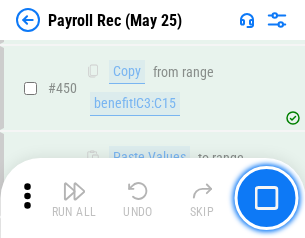 scroll, scrollTop: 10658, scrollLeft: 0, axis: vertical 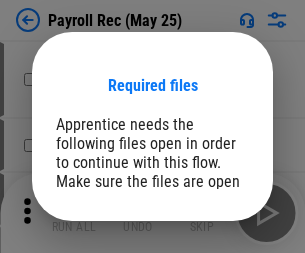click on "Open" at bounding box center (209, 287) 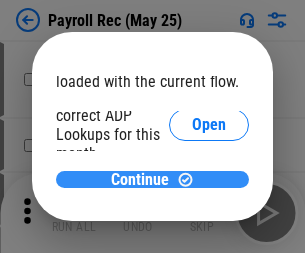 click on "Continue" at bounding box center [140, 180] 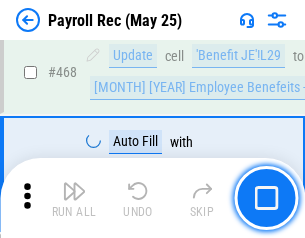 scroll, scrollTop: 10658, scrollLeft: 0, axis: vertical 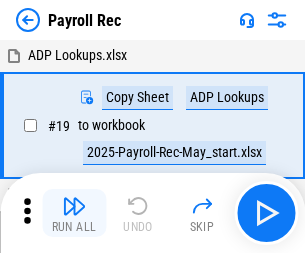 click at bounding box center [74, 206] 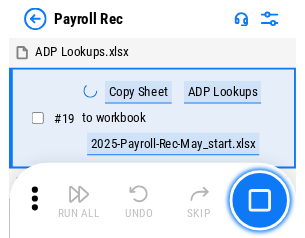 scroll, scrollTop: 118, scrollLeft: 0, axis: vertical 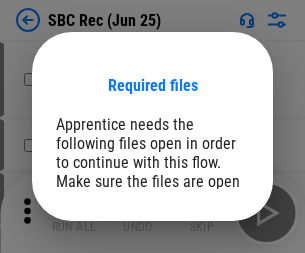 click on "Open" at bounding box center [209, 287] 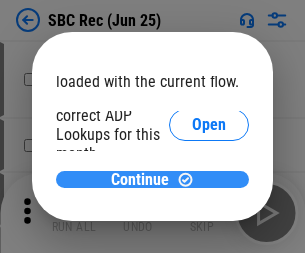 click on "Continue" at bounding box center (140, 180) 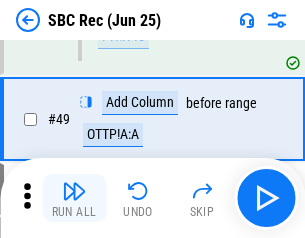 click at bounding box center (74, 191) 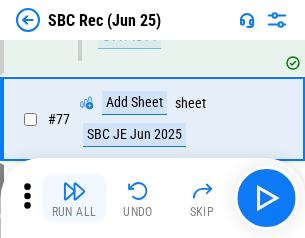 click at bounding box center [74, 191] 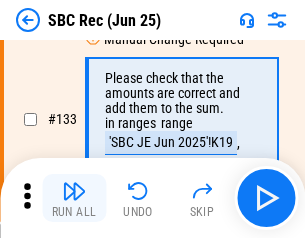 click at bounding box center (74, 191) 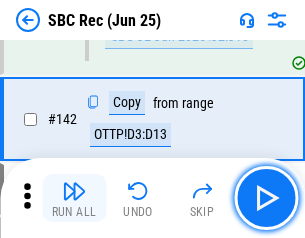 click at bounding box center (74, 191) 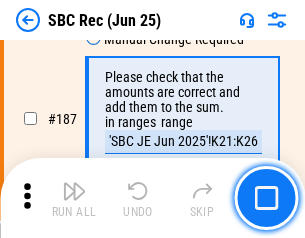 scroll, scrollTop: 5330, scrollLeft: 0, axis: vertical 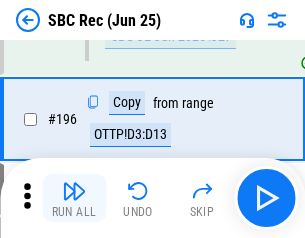 click at bounding box center (74, 191) 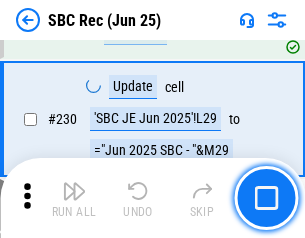 scroll, scrollTop: 6410, scrollLeft: 0, axis: vertical 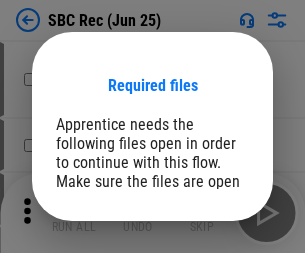 click on "Open" at bounding box center (209, 287) 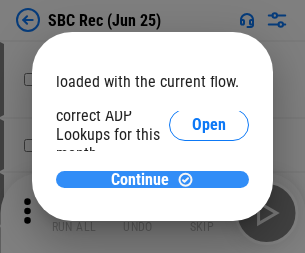 click on "Continue" at bounding box center [140, 180] 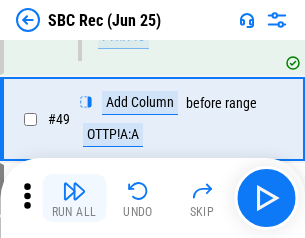 click at bounding box center (74, 191) 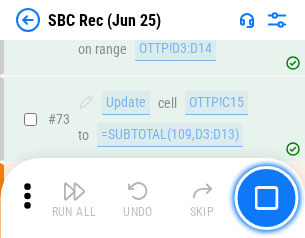 scroll, scrollTop: 2469, scrollLeft: 0, axis: vertical 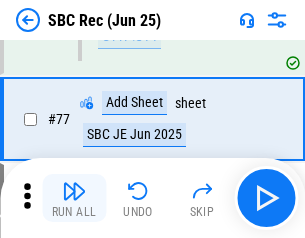 click at bounding box center (74, 191) 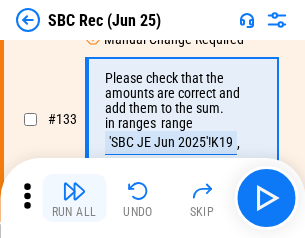 click at bounding box center [74, 191] 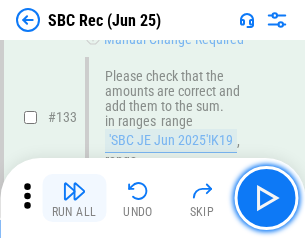 scroll, scrollTop: 4107, scrollLeft: 0, axis: vertical 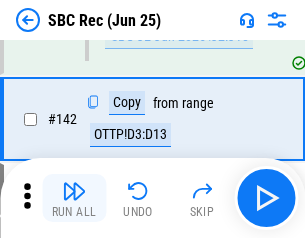 click at bounding box center [74, 191] 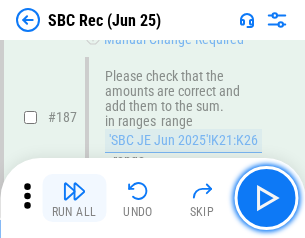 scroll, scrollTop: 5330, scrollLeft: 0, axis: vertical 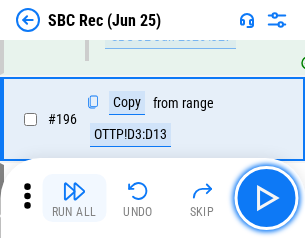 click at bounding box center [74, 191] 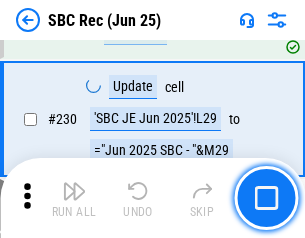 scroll, scrollTop: 6410, scrollLeft: 0, axis: vertical 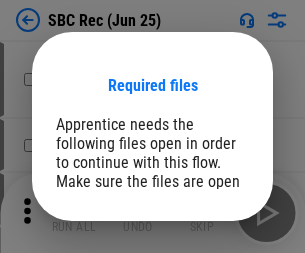 click on "Open" at bounding box center [209, 287] 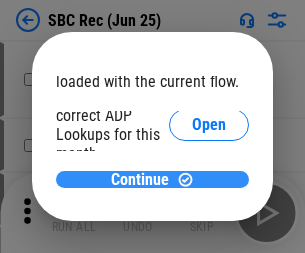 click on "Continue" at bounding box center (140, 180) 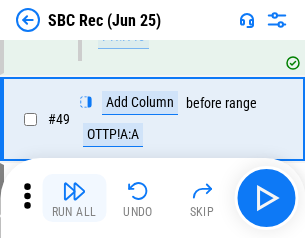 click at bounding box center (74, 191) 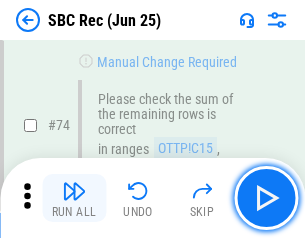 scroll, scrollTop: 2469, scrollLeft: 0, axis: vertical 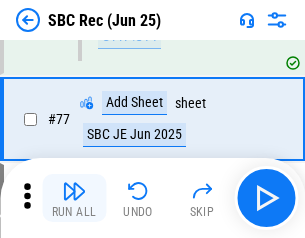 click at bounding box center (74, 191) 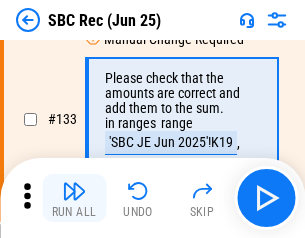 click at bounding box center (74, 191) 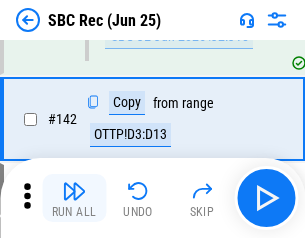 click at bounding box center (74, 191) 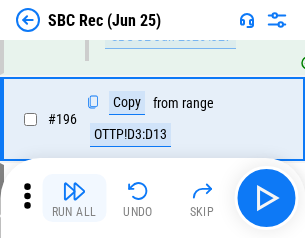 click at bounding box center (74, 191) 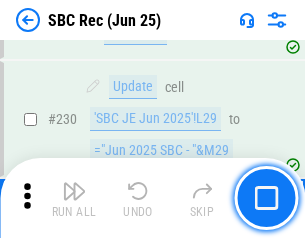 scroll, scrollTop: 6410, scrollLeft: 0, axis: vertical 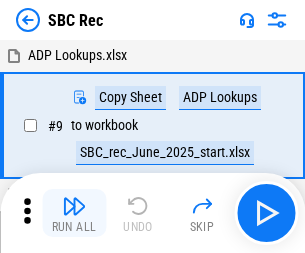 click at bounding box center [74, 206] 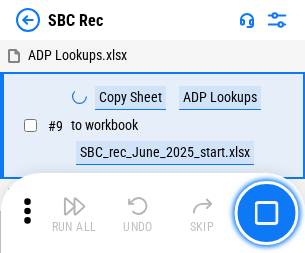 scroll, scrollTop: 120, scrollLeft: 0, axis: vertical 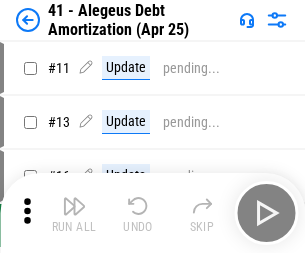 click at bounding box center (74, 206) 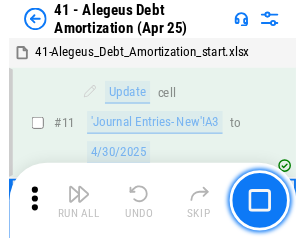 scroll, scrollTop: 247, scrollLeft: 0, axis: vertical 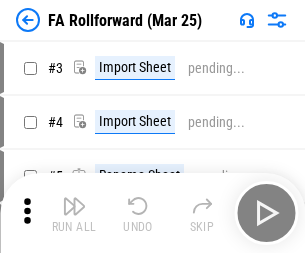 click at bounding box center [74, 206] 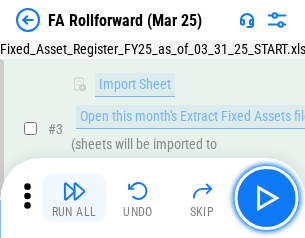 scroll, scrollTop: 184, scrollLeft: 0, axis: vertical 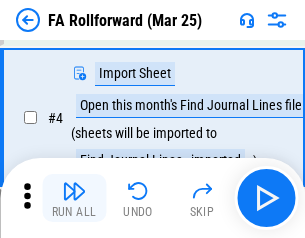 click at bounding box center (74, 191) 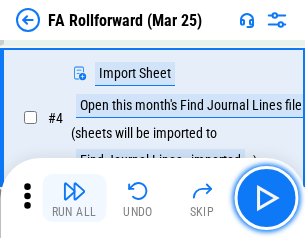 scroll, scrollTop: 313, scrollLeft: 0, axis: vertical 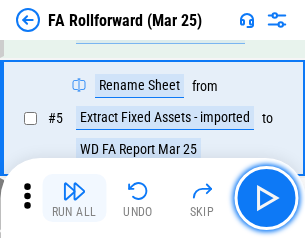 click at bounding box center (74, 191) 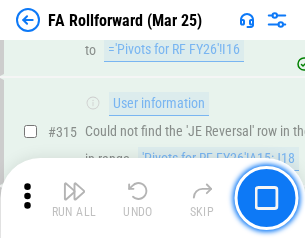 scroll, scrollTop: 9517, scrollLeft: 0, axis: vertical 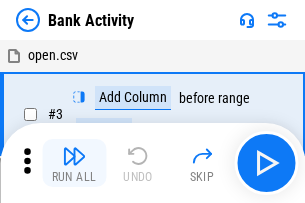 click at bounding box center [74, 156] 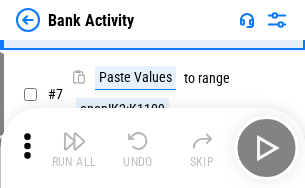 scroll, scrollTop: 278, scrollLeft: 0, axis: vertical 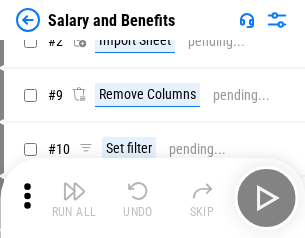 click at bounding box center (74, 191) 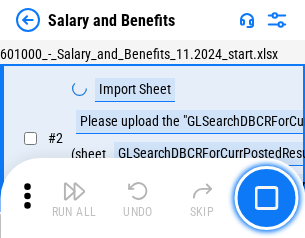scroll, scrollTop: 145, scrollLeft: 0, axis: vertical 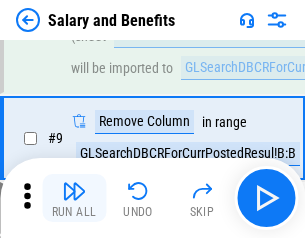 click at bounding box center [74, 191] 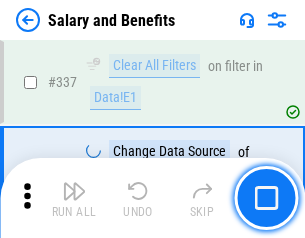 scroll, scrollTop: 9364, scrollLeft: 0, axis: vertical 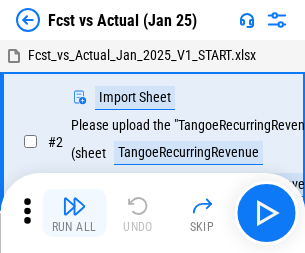 click at bounding box center [74, 206] 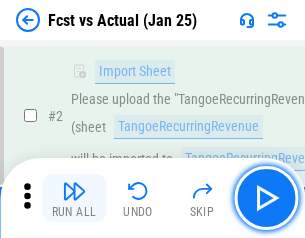 scroll, scrollTop: 187, scrollLeft: 0, axis: vertical 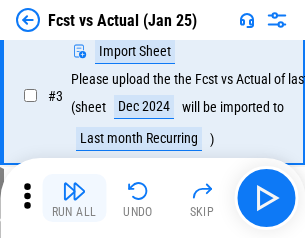 click at bounding box center [74, 191] 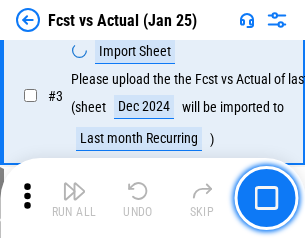 scroll, scrollTop: 300, scrollLeft: 0, axis: vertical 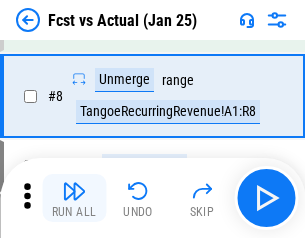 click at bounding box center [74, 191] 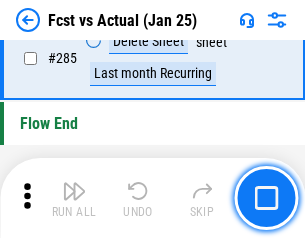 scroll, scrollTop: 9465, scrollLeft: 0, axis: vertical 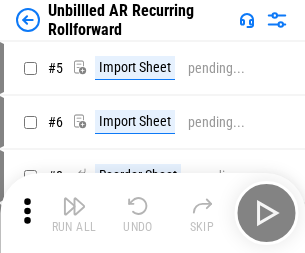 click at bounding box center (74, 206) 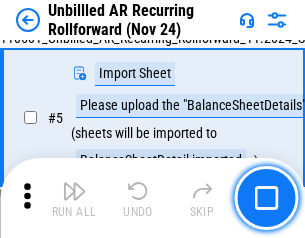 scroll, scrollTop: 188, scrollLeft: 0, axis: vertical 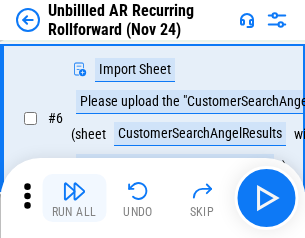 click at bounding box center [74, 191] 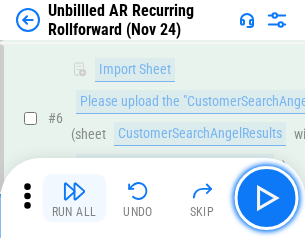 scroll, scrollTop: 322, scrollLeft: 0, axis: vertical 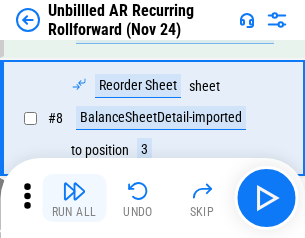 click at bounding box center (74, 191) 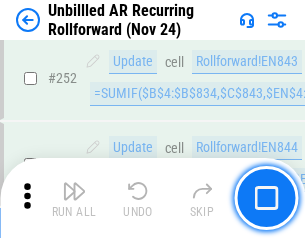 scroll, scrollTop: 6793, scrollLeft: 0, axis: vertical 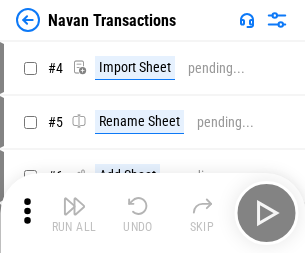 click at bounding box center (74, 206) 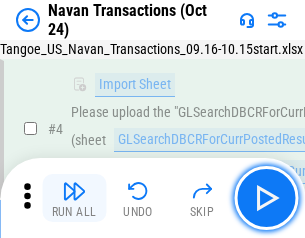 scroll, scrollTop: 168, scrollLeft: 0, axis: vertical 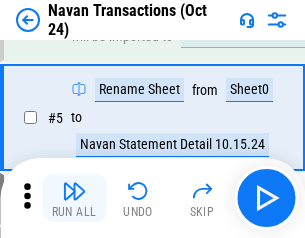 click at bounding box center [74, 191] 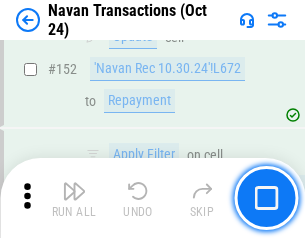 scroll, scrollTop: 6484, scrollLeft: 0, axis: vertical 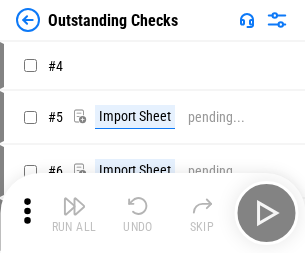 click at bounding box center [74, 206] 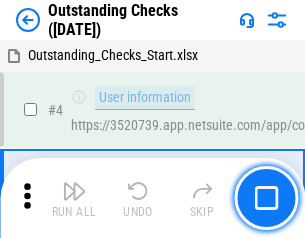 scroll, scrollTop: 209, scrollLeft: 0, axis: vertical 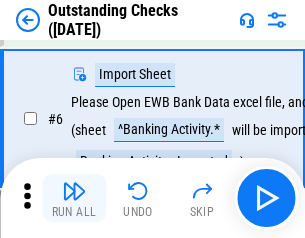 click at bounding box center (74, 191) 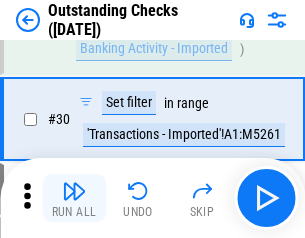 click at bounding box center (74, 191) 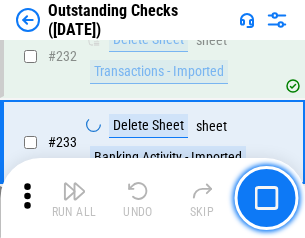 scroll, scrollTop: 6027, scrollLeft: 0, axis: vertical 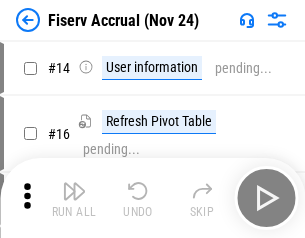 click at bounding box center [74, 191] 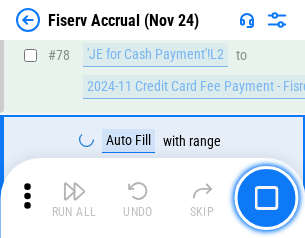 scroll, scrollTop: 2605, scrollLeft: 0, axis: vertical 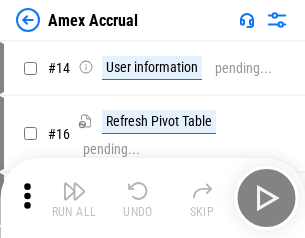 click at bounding box center (74, 191) 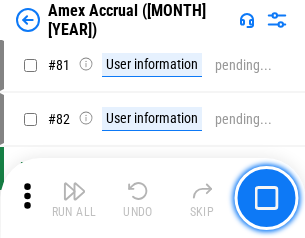 scroll, scrollTop: 2550, scrollLeft: 0, axis: vertical 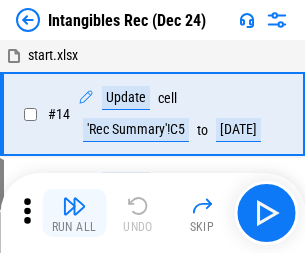 click at bounding box center [74, 206] 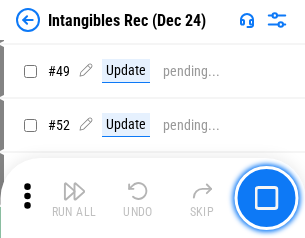 scroll, scrollTop: 779, scrollLeft: 0, axis: vertical 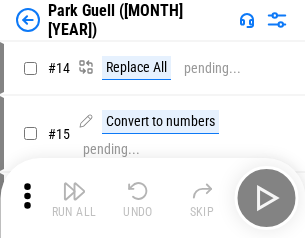 click at bounding box center (74, 191) 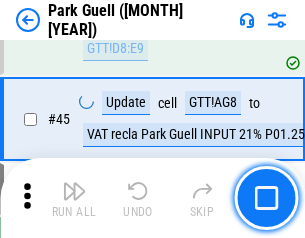 scroll, scrollTop: 2501, scrollLeft: 0, axis: vertical 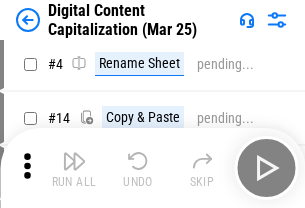 click at bounding box center [74, 161] 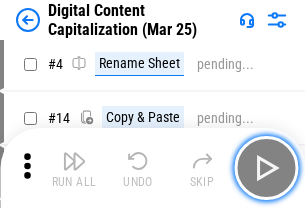 scroll, scrollTop: 187, scrollLeft: 0, axis: vertical 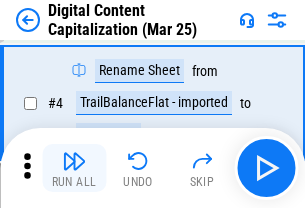 click at bounding box center [74, 161] 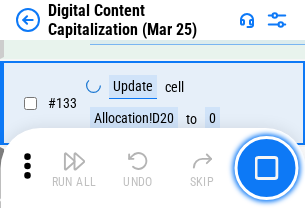 scroll, scrollTop: 2121, scrollLeft: 0, axis: vertical 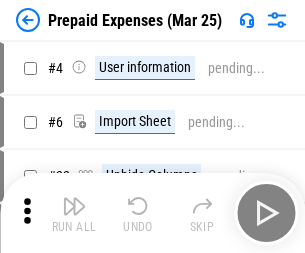 click at bounding box center [74, 206] 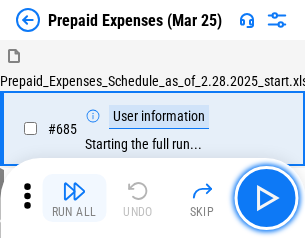 scroll, scrollTop: 4993, scrollLeft: 0, axis: vertical 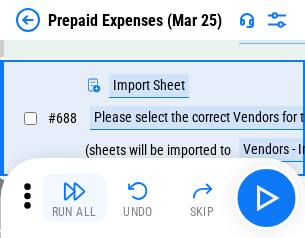 click at bounding box center (74, 191) 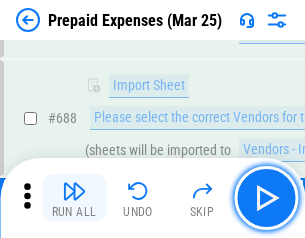 scroll, scrollTop: 5095, scrollLeft: 0, axis: vertical 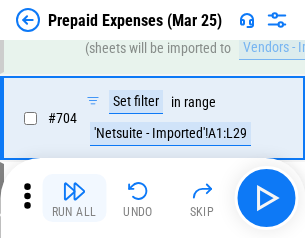 click at bounding box center (74, 191) 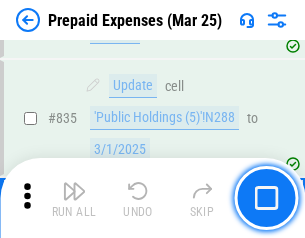 scroll, scrollTop: 7985, scrollLeft: 0, axis: vertical 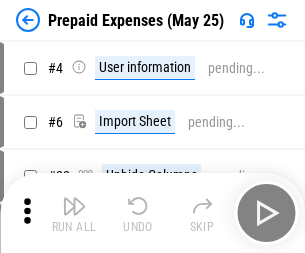 click at bounding box center [74, 206] 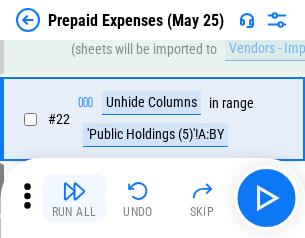 click at bounding box center [74, 191] 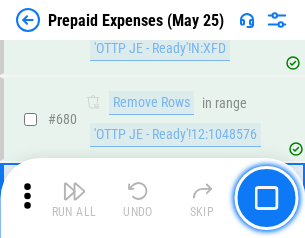 scroll, scrollTop: 6734, scrollLeft: 0, axis: vertical 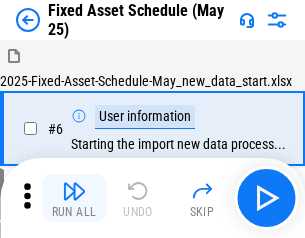 click at bounding box center [74, 191] 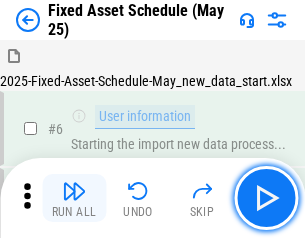 scroll, scrollTop: 210, scrollLeft: 0, axis: vertical 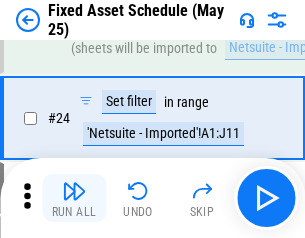 click at bounding box center (74, 191) 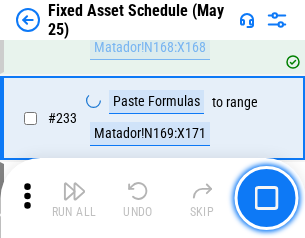 scroll, scrollTop: 6149, scrollLeft: 0, axis: vertical 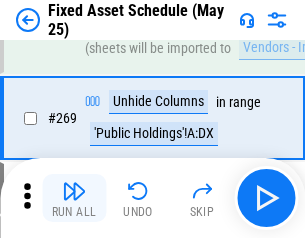click at bounding box center (74, 191) 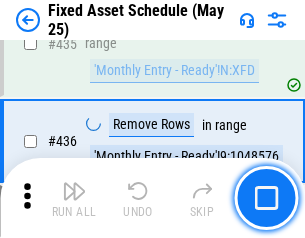 scroll, scrollTop: 8848, scrollLeft: 0, axis: vertical 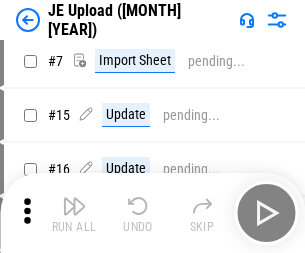 click at bounding box center (74, 206) 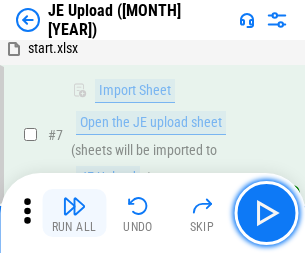 scroll, scrollTop: 145, scrollLeft: 0, axis: vertical 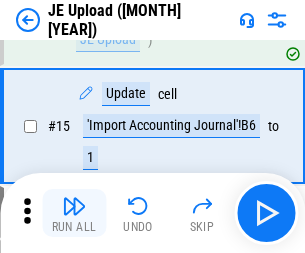 click at bounding box center [74, 206] 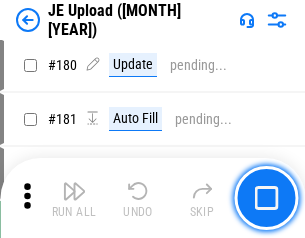 scroll, scrollTop: 4223, scrollLeft: 0, axis: vertical 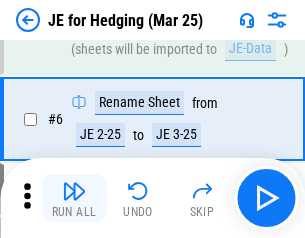 click at bounding box center [74, 191] 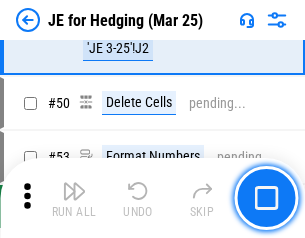 scroll, scrollTop: 1295, scrollLeft: 0, axis: vertical 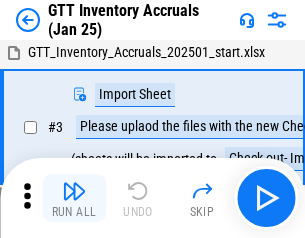 click at bounding box center (74, 191) 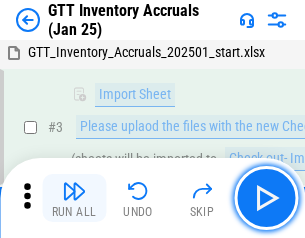 scroll, scrollTop: 129, scrollLeft: 0, axis: vertical 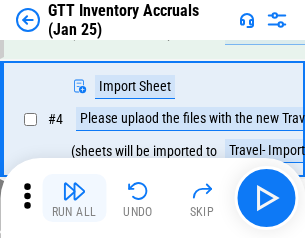 click at bounding box center [74, 191] 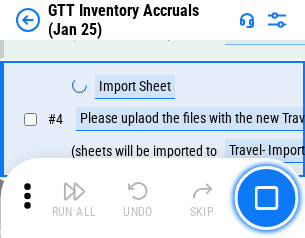 scroll, scrollTop: 231, scrollLeft: 0, axis: vertical 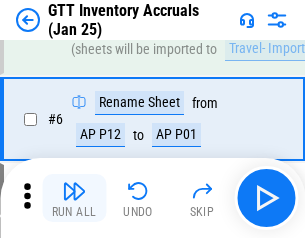 click at bounding box center [74, 191] 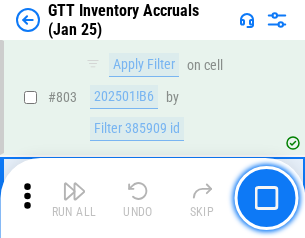 scroll, scrollTop: 15134, scrollLeft: 0, axis: vertical 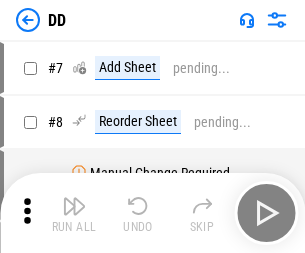 click at bounding box center [74, 206] 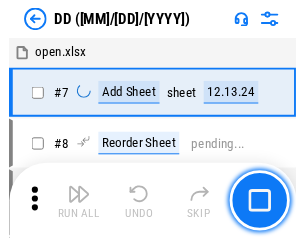 scroll, scrollTop: 201, scrollLeft: 0, axis: vertical 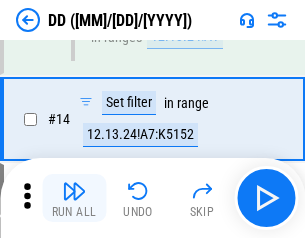 click at bounding box center (74, 191) 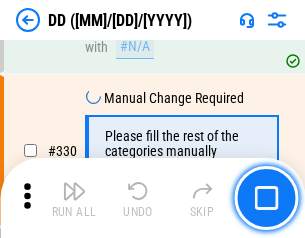 scroll, scrollTop: 8788, scrollLeft: 0, axis: vertical 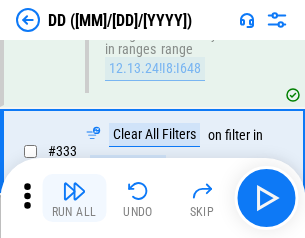 click at bounding box center (74, 191) 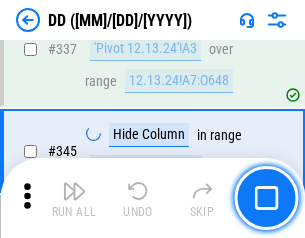 scroll, scrollTop: 9296, scrollLeft: 0, axis: vertical 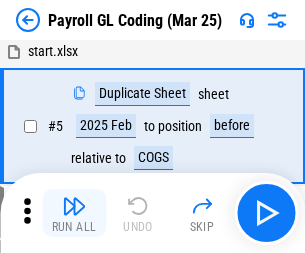click at bounding box center [74, 206] 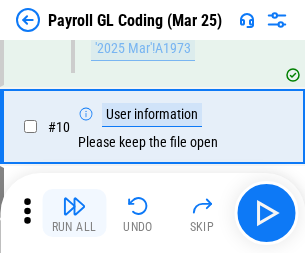 click at bounding box center [74, 206] 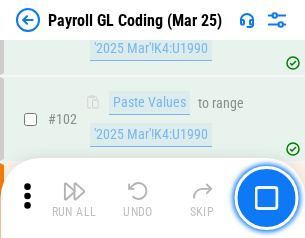 scroll, scrollTop: 4684, scrollLeft: 0, axis: vertical 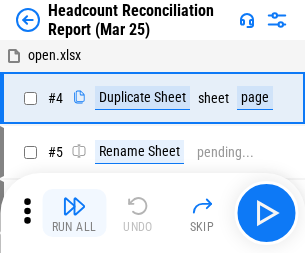 click at bounding box center [74, 206] 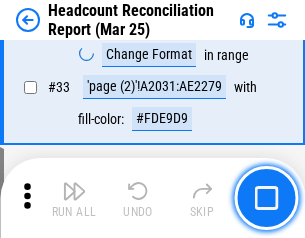 scroll, scrollTop: 1834, scrollLeft: 0, axis: vertical 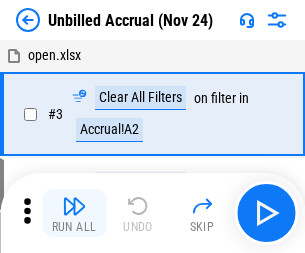 click at bounding box center [74, 206] 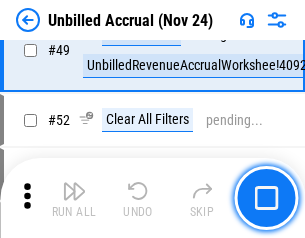 scroll, scrollTop: 1814, scrollLeft: 0, axis: vertical 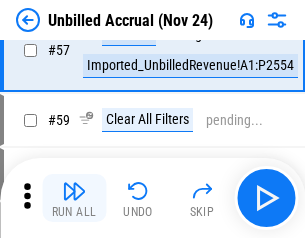 click at bounding box center (74, 191) 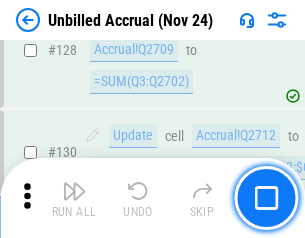 scroll, scrollTop: 5934, scrollLeft: 0, axis: vertical 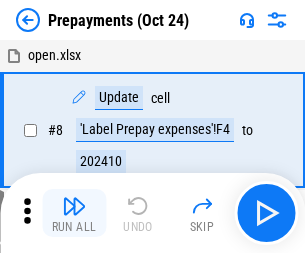 click at bounding box center [74, 206] 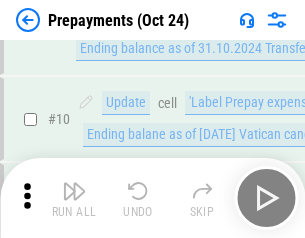 scroll, scrollTop: 125, scrollLeft: 0, axis: vertical 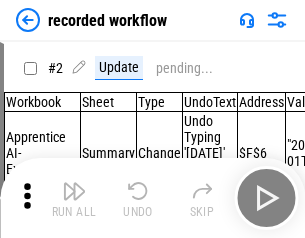 click at bounding box center [74, 191] 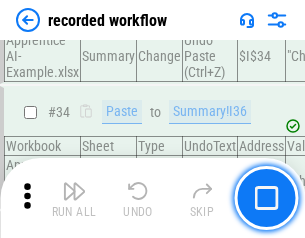 scroll, scrollTop: 6251, scrollLeft: 0, axis: vertical 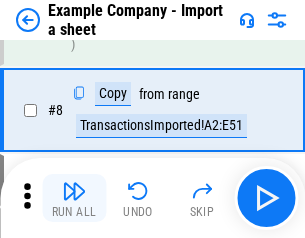 click at bounding box center [74, 191] 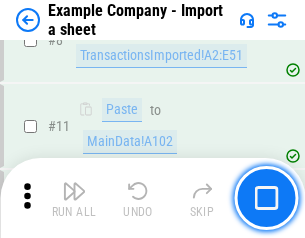 scroll, scrollTop: 426, scrollLeft: 0, axis: vertical 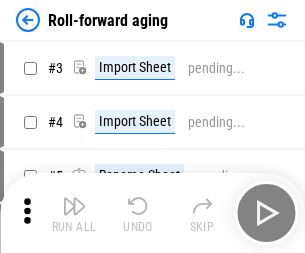 click at bounding box center [74, 206] 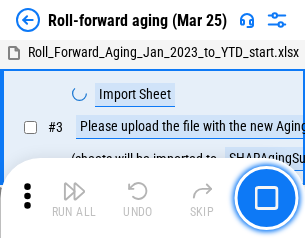 scroll, scrollTop: 129, scrollLeft: 0, axis: vertical 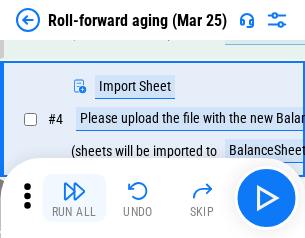 click at bounding box center [74, 191] 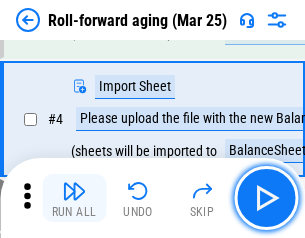 scroll, scrollTop: 247, scrollLeft: 0, axis: vertical 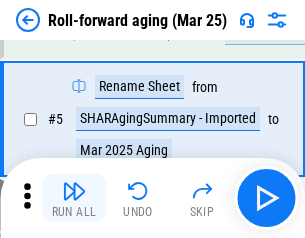 click at bounding box center [74, 191] 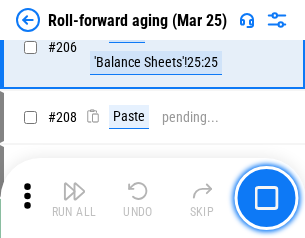 scroll, scrollTop: 6309, scrollLeft: 0, axis: vertical 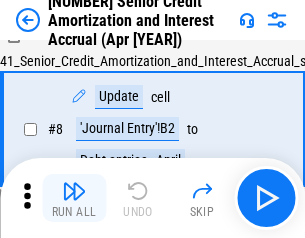 click at bounding box center (74, 191) 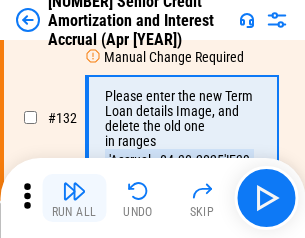 click at bounding box center [74, 191] 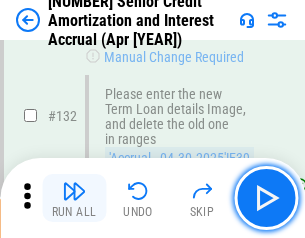 scroll, scrollTop: 2045, scrollLeft: 0, axis: vertical 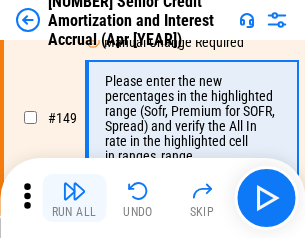 click at bounding box center (74, 191) 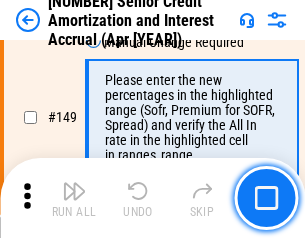 scroll, scrollTop: 2232, scrollLeft: 0, axis: vertical 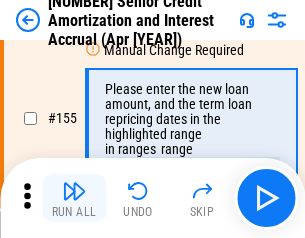 click at bounding box center [74, 191] 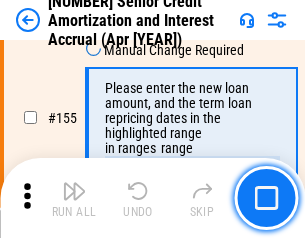 scroll, scrollTop: 2363, scrollLeft: 0, axis: vertical 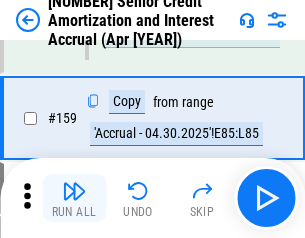 click at bounding box center [74, 191] 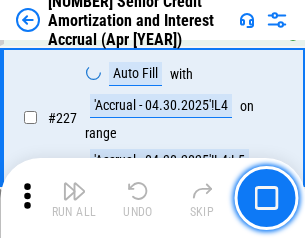 scroll, scrollTop: 4404, scrollLeft: 0, axis: vertical 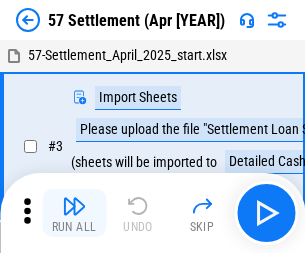 click at bounding box center (74, 206) 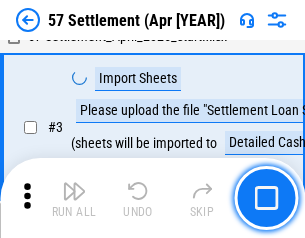 scroll, scrollTop: 145, scrollLeft: 0, axis: vertical 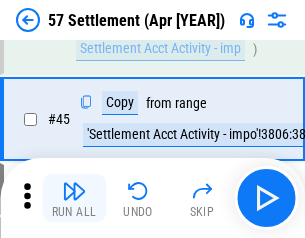 click at bounding box center (74, 191) 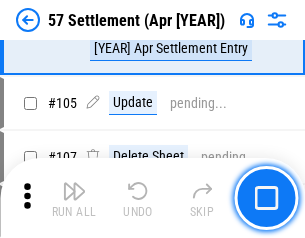 scroll, scrollTop: 1263, scrollLeft: 0, axis: vertical 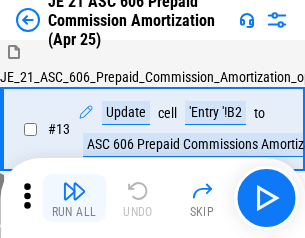 click at bounding box center [74, 191] 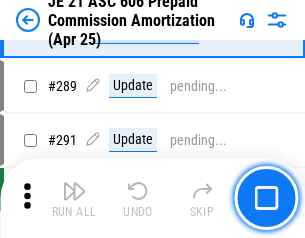scroll, scrollTop: 3680, scrollLeft: 0, axis: vertical 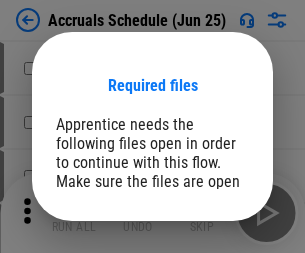 click on "Open" at bounding box center (209, 278) 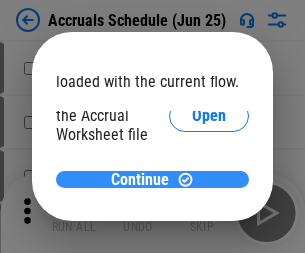 click on "Continue" at bounding box center (140, 180) 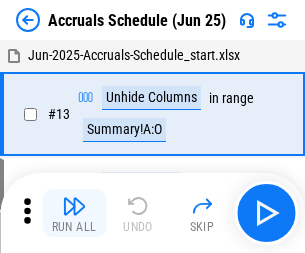 click at bounding box center [74, 206] 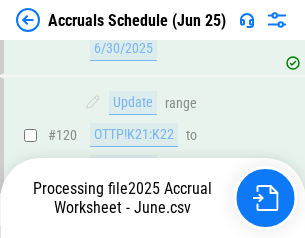 scroll, scrollTop: 2736, scrollLeft: 0, axis: vertical 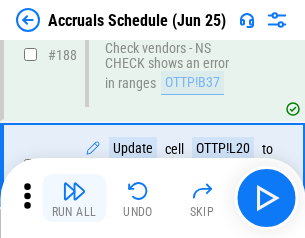 click at bounding box center [74, 191] 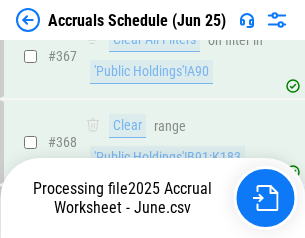 scroll, scrollTop: 6200, scrollLeft: 0, axis: vertical 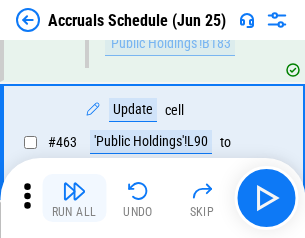 click at bounding box center (74, 191) 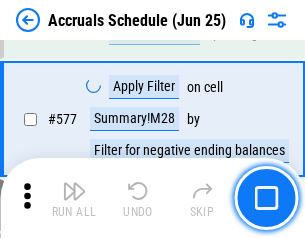 scroll, scrollTop: 8907, scrollLeft: 0, axis: vertical 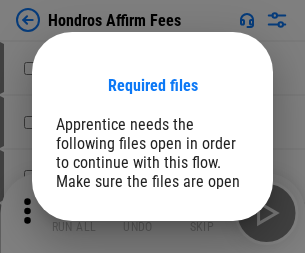 click on "Open" at bounding box center [209, 268] 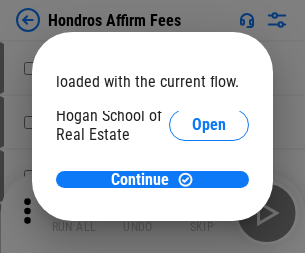 click on "Open" at bounding box center (209, 221) 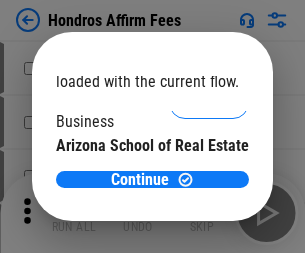 click on "Open" at bounding box center [209, 195] 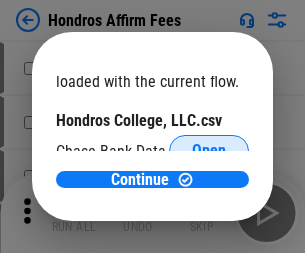 click on "Open" at bounding box center (209, 151) 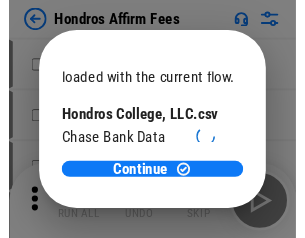 scroll, scrollTop: 314, scrollLeft: 0, axis: vertical 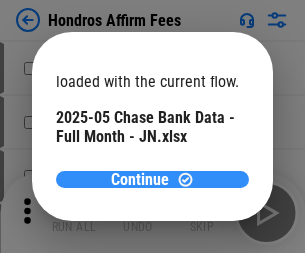 click on "Continue" at bounding box center [140, 180] 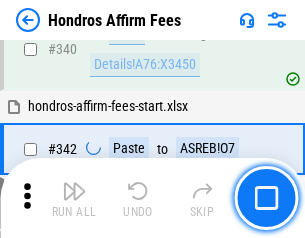 scroll, scrollTop: 4545, scrollLeft: 0, axis: vertical 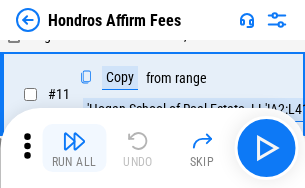 click at bounding box center (74, 141) 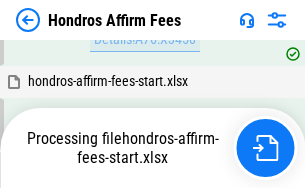 scroll, scrollTop: 4570, scrollLeft: 0, axis: vertical 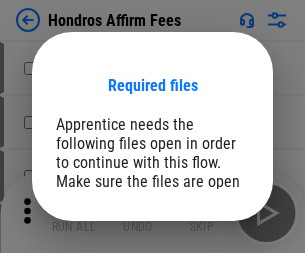 click on "Open" at bounding box center (209, 268) 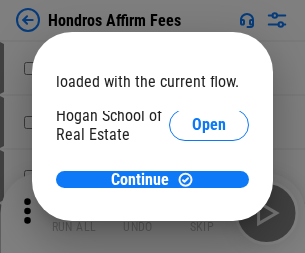 click on "Open" at bounding box center (209, 221) 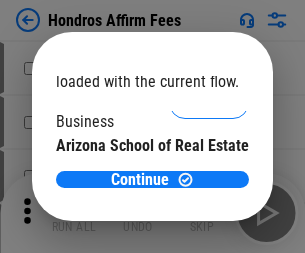 click on "Open" at bounding box center (209, 195) 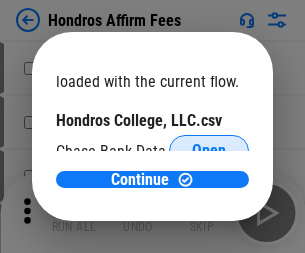 click on "Open" at bounding box center [209, 151] 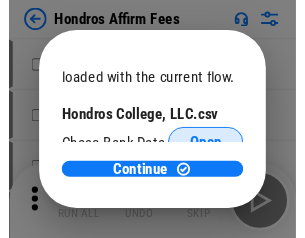 scroll, scrollTop: 314, scrollLeft: 0, axis: vertical 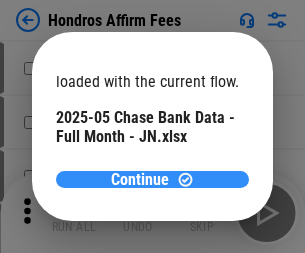 click on "Continue" at bounding box center (140, 180) 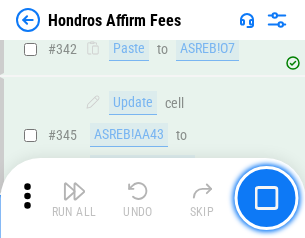 scroll, scrollTop: 4545, scrollLeft: 0, axis: vertical 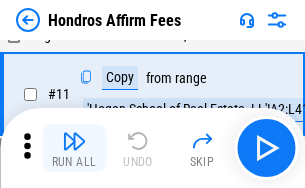 click at bounding box center [74, 141] 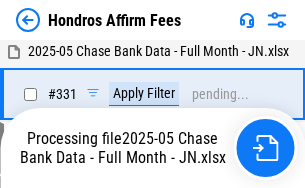 scroll, scrollTop: 4282, scrollLeft: 0, axis: vertical 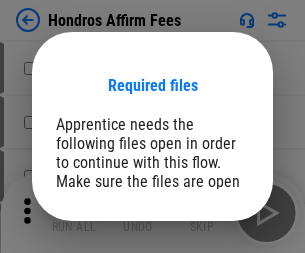 click on "Open" at bounding box center (209, 268) 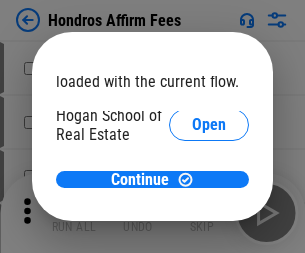 click on "Open" at bounding box center (209, 221) 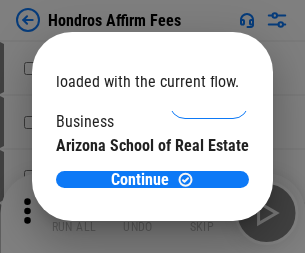 click on "Open" at bounding box center (209, 195) 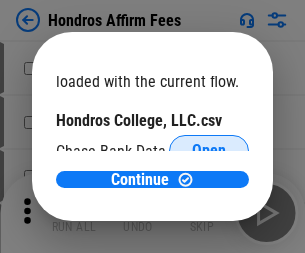 click on "Open" at bounding box center [209, 151] 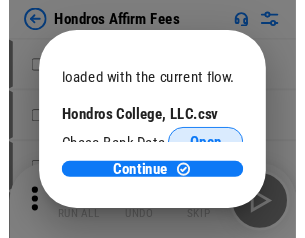 scroll, scrollTop: 314, scrollLeft: 0, axis: vertical 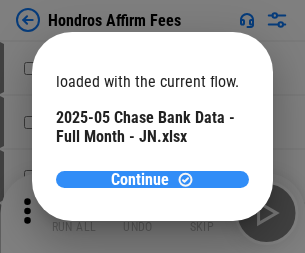 click on "Continue" at bounding box center (140, 180) 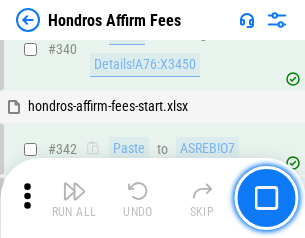 scroll, scrollTop: 4545, scrollLeft: 0, axis: vertical 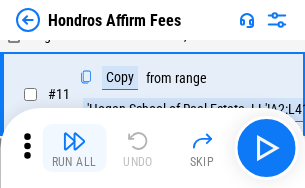click at bounding box center [74, 141] 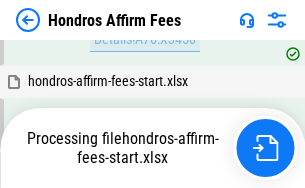 scroll, scrollTop: 4570, scrollLeft: 0, axis: vertical 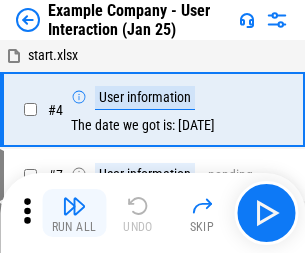click at bounding box center (74, 206) 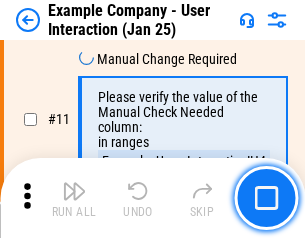 scroll, scrollTop: 433, scrollLeft: 0, axis: vertical 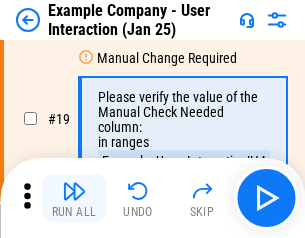 click at bounding box center [74, 191] 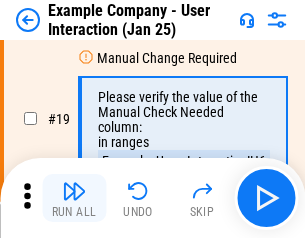click at bounding box center [74, 191] 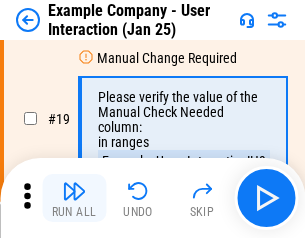 click at bounding box center (74, 191) 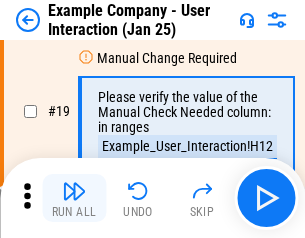 click at bounding box center [74, 191] 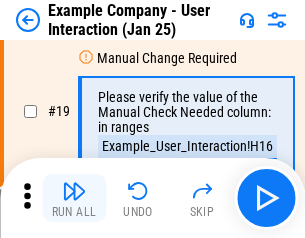 click at bounding box center [74, 191] 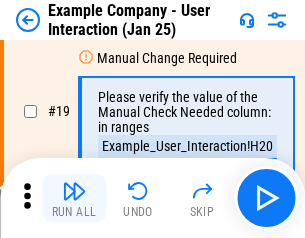 click at bounding box center [74, 191] 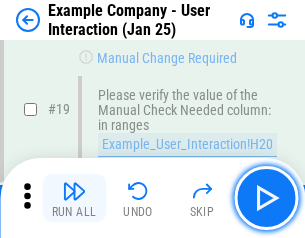 scroll, scrollTop: 537, scrollLeft: 0, axis: vertical 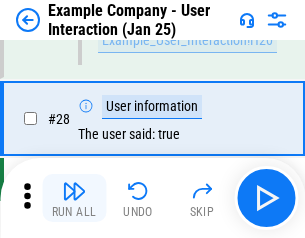 click at bounding box center [74, 191] 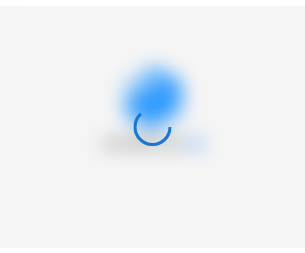 scroll, scrollTop: 0, scrollLeft: 0, axis: both 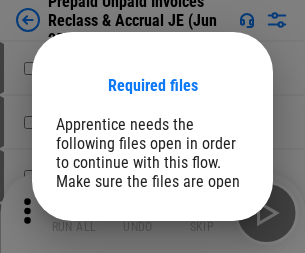 click on "Open" at bounding box center [209, 278] 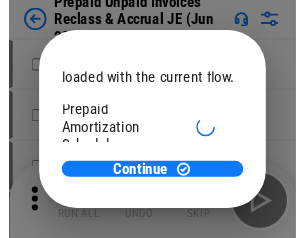 scroll, scrollTop: 119, scrollLeft: 0, axis: vertical 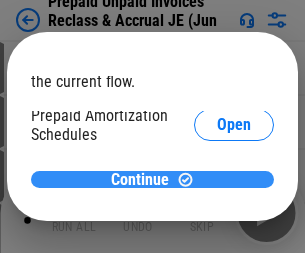 click on "Continue" at bounding box center [140, 180] 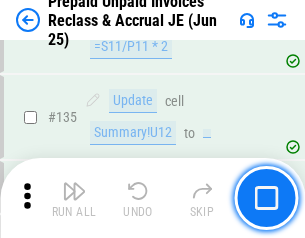scroll, scrollTop: 2592, scrollLeft: 0, axis: vertical 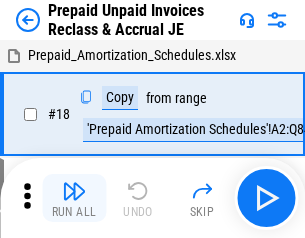 click at bounding box center (74, 191) 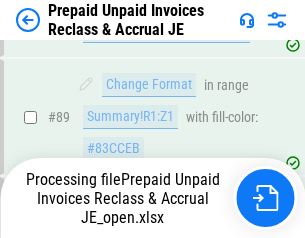 scroll, scrollTop: 1628, scrollLeft: 0, axis: vertical 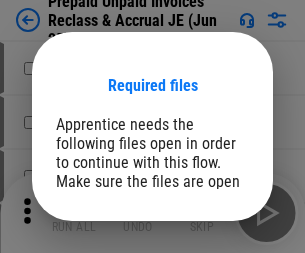 click on "Open" at bounding box center (209, 278) 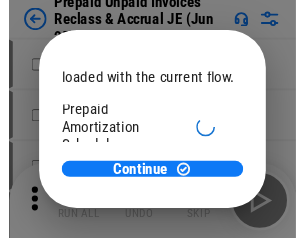 scroll, scrollTop: 119, scrollLeft: 0, axis: vertical 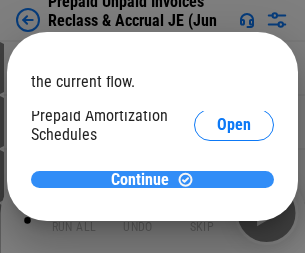 click on "Continue" at bounding box center (140, 180) 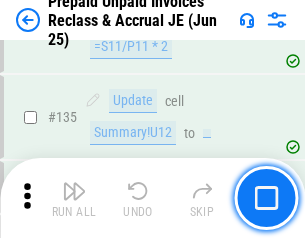 scroll, scrollTop: 2592, scrollLeft: 0, axis: vertical 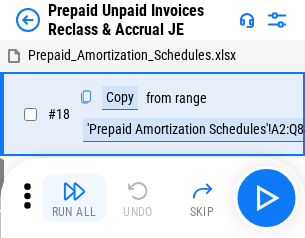 click at bounding box center [74, 191] 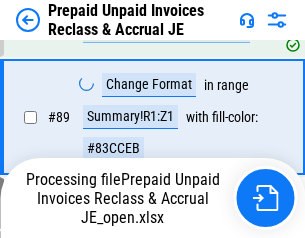 scroll, scrollTop: 1628, scrollLeft: 0, axis: vertical 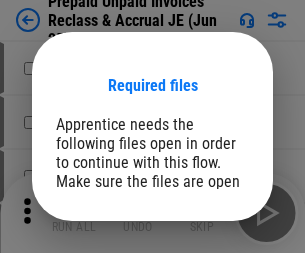 click on "Open" at bounding box center (209, 278) 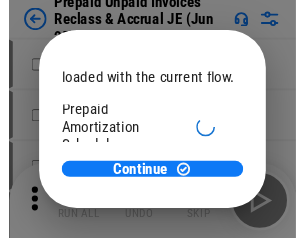 scroll, scrollTop: 119, scrollLeft: 0, axis: vertical 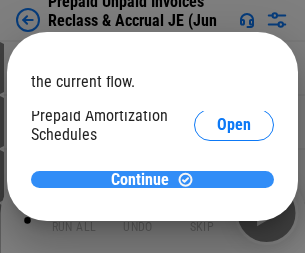 click on "Continue" at bounding box center (140, 180) 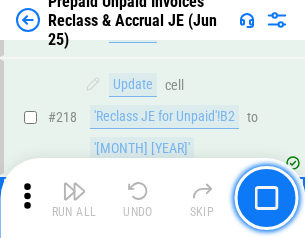 scroll, scrollTop: 2592, scrollLeft: 0, axis: vertical 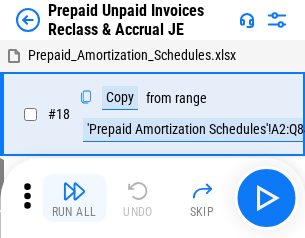 click at bounding box center (74, 191) 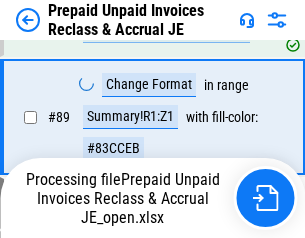 scroll, scrollTop: 1628, scrollLeft: 0, axis: vertical 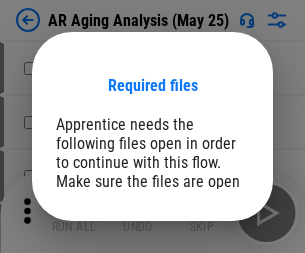 click on "Open" at bounding box center [209, 265] 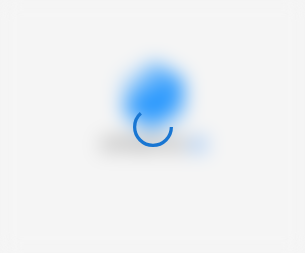 scroll, scrollTop: 0, scrollLeft: 0, axis: both 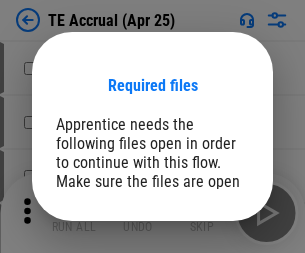 click on "Open" at bounding box center (209, 287) 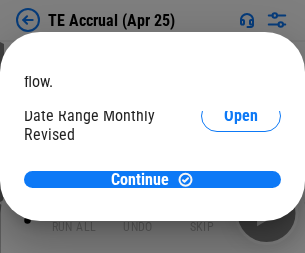 scroll, scrollTop: 119, scrollLeft: 0, axis: vertical 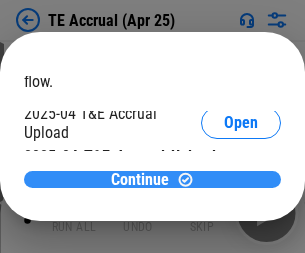 click on "Continue" at bounding box center [140, 180] 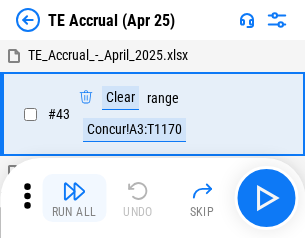 click at bounding box center (74, 191) 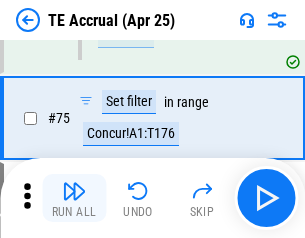 click at bounding box center (74, 191) 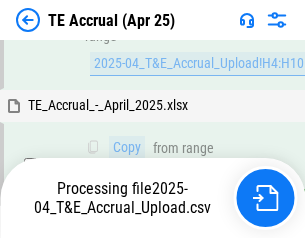scroll, scrollTop: 3928, scrollLeft: 0, axis: vertical 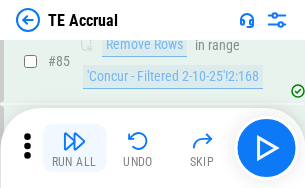 click at bounding box center [74, 141] 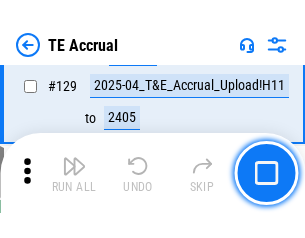 scroll, scrollTop: 4178, scrollLeft: 0, axis: vertical 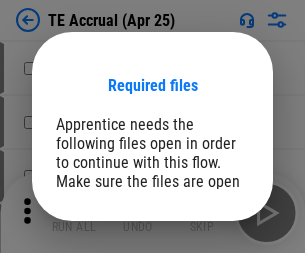 click on "Open" at bounding box center [209, 287] 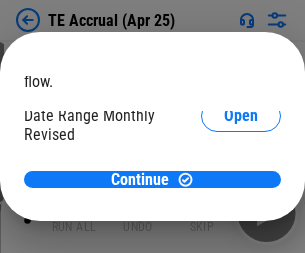 scroll, scrollTop: 119, scrollLeft: 0, axis: vertical 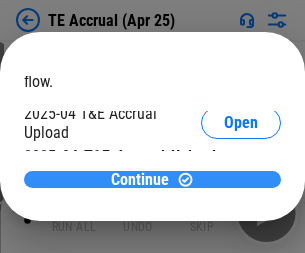 click on "Continue" at bounding box center (140, 180) 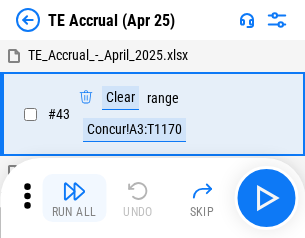 click at bounding box center (74, 191) 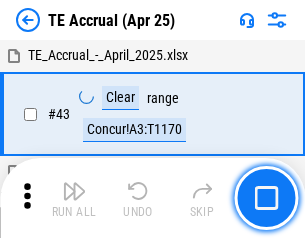 scroll, scrollTop: 115, scrollLeft: 0, axis: vertical 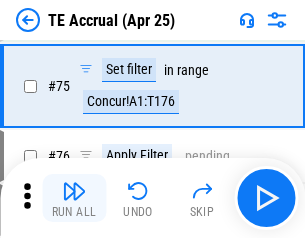 click at bounding box center [74, 191] 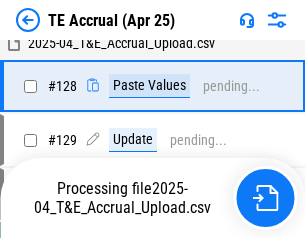 scroll, scrollTop: 4046, scrollLeft: 0, axis: vertical 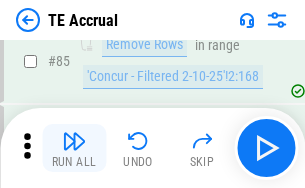 click at bounding box center [74, 141] 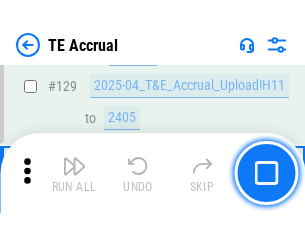 scroll, scrollTop: 4178, scrollLeft: 0, axis: vertical 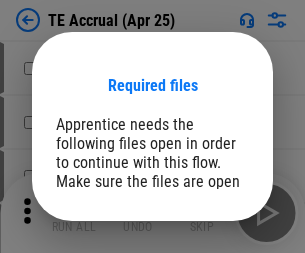 click on "Open" at bounding box center (209, 287) 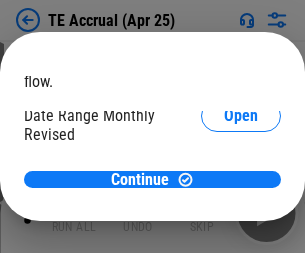 scroll, scrollTop: 119, scrollLeft: 0, axis: vertical 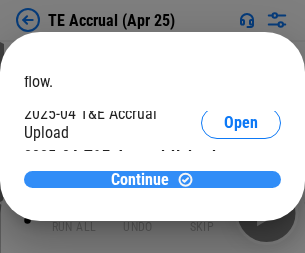 click on "Continue" at bounding box center (140, 180) 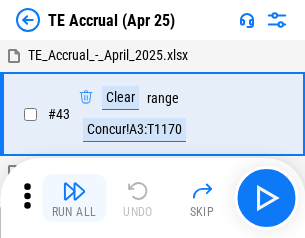 click at bounding box center [74, 191] 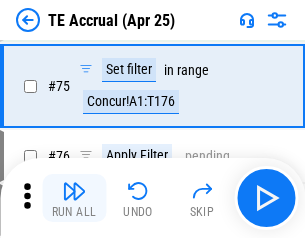 click at bounding box center (74, 191) 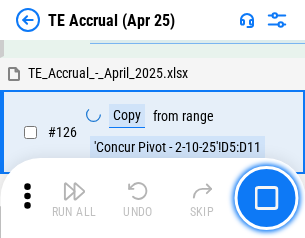 scroll, scrollTop: 3928, scrollLeft: 0, axis: vertical 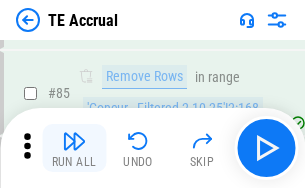 click at bounding box center [74, 141] 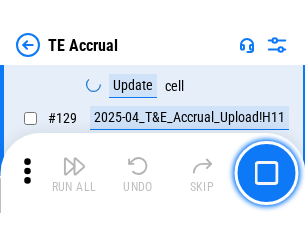 scroll, scrollTop: 4178, scrollLeft: 0, axis: vertical 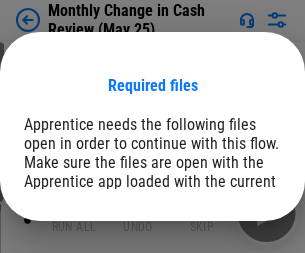 click on "Open" at bounding box center [241, 246] 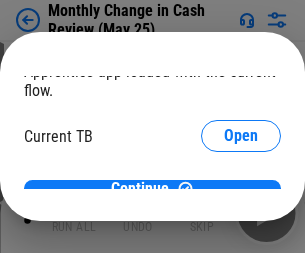 click on "Open" at bounding box center (241, 197) 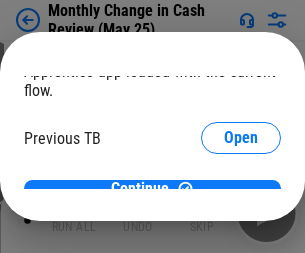 scroll, scrollTop: 65, scrollLeft: 0, axis: vertical 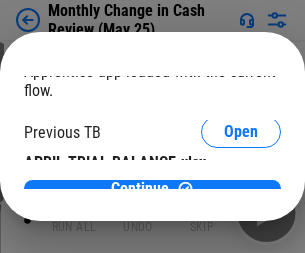 click on "Open" at bounding box center [326, 193] 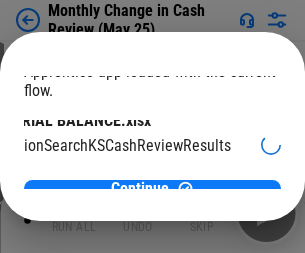 scroll, scrollTop: 126, scrollLeft: 80, axis: both 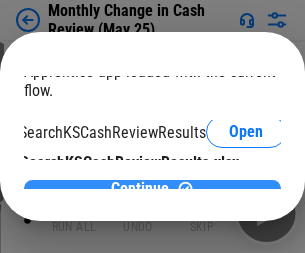 click on "Continue" at bounding box center [140, 189] 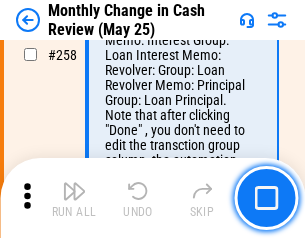 scroll, scrollTop: 5369, scrollLeft: 0, axis: vertical 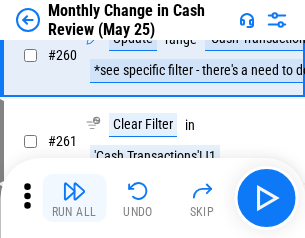 click at bounding box center (74, 191) 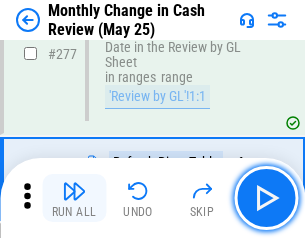 scroll, scrollTop: 6051, scrollLeft: 0, axis: vertical 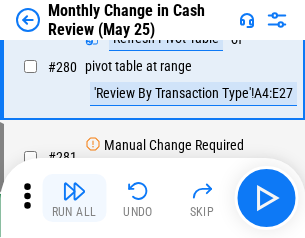 click at bounding box center [74, 191] 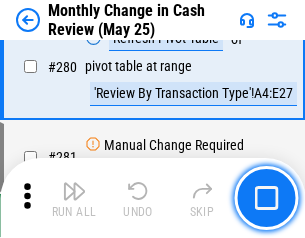 scroll, scrollTop: 6194, scrollLeft: 0, axis: vertical 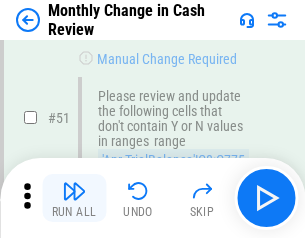 click at bounding box center (74, 191) 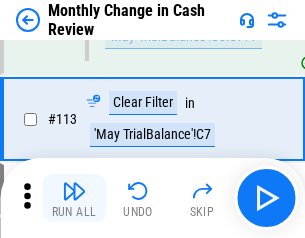 click at bounding box center (74, 191) 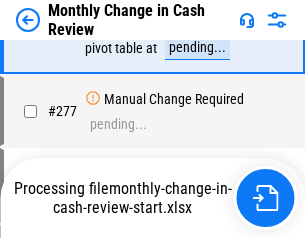 scroll, scrollTop: 6028, scrollLeft: 0, axis: vertical 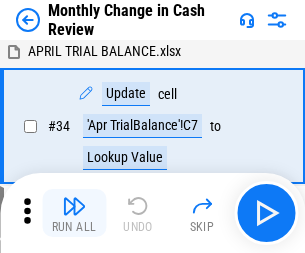 click at bounding box center (74, 206) 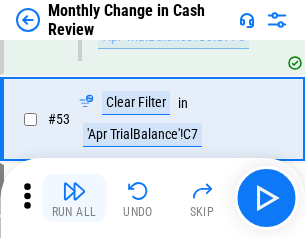 click at bounding box center [74, 191] 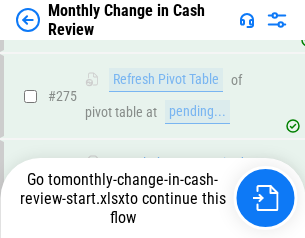 scroll, scrollTop: 6028, scrollLeft: 0, axis: vertical 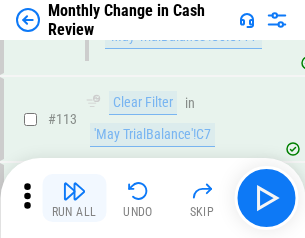 click at bounding box center [74, 191] 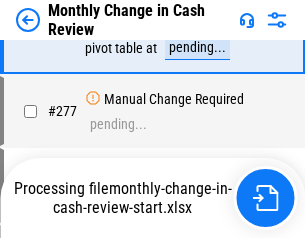 scroll, scrollTop: 6028, scrollLeft: 0, axis: vertical 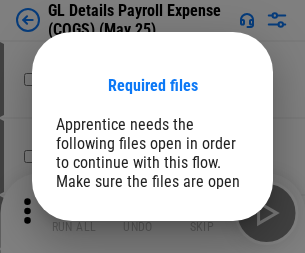click on "Open" at bounding box center [209, 306] 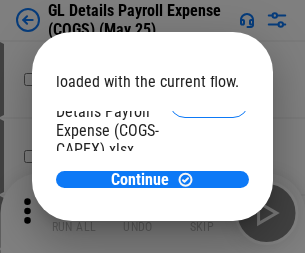 click on "Open" at bounding box center [209, 274] 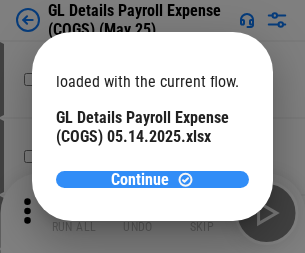click on "Continue" at bounding box center [140, 180] 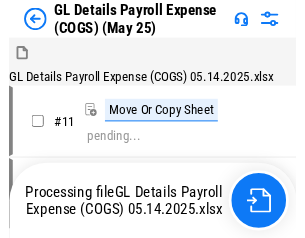 scroll, scrollTop: 15, scrollLeft: 0, axis: vertical 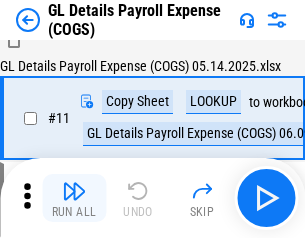 click at bounding box center [74, 191] 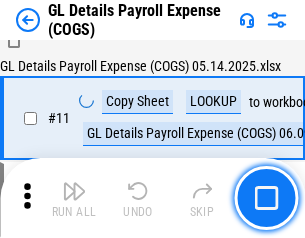 scroll, scrollTop: 101, scrollLeft: 0, axis: vertical 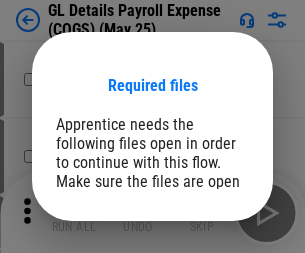 click on "Open" at bounding box center [209, 306] 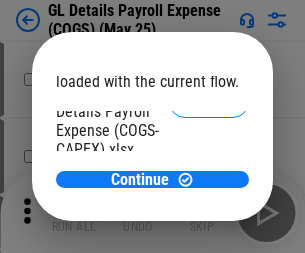 click on "Open" at bounding box center (209, 274) 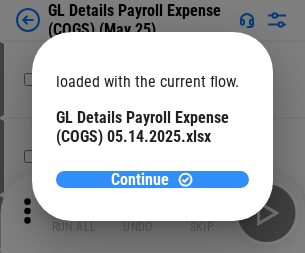 click on "Continue" at bounding box center [140, 180] 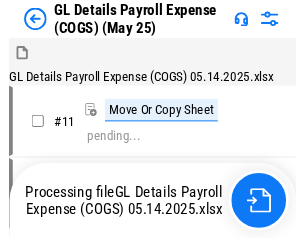 scroll, scrollTop: 15, scrollLeft: 0, axis: vertical 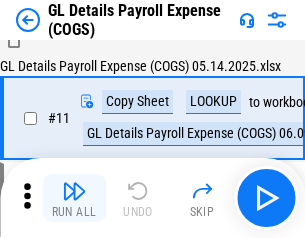 click at bounding box center [74, 191] 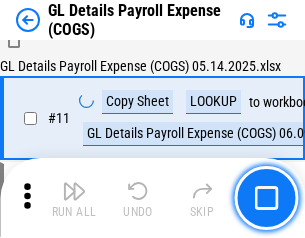 scroll, scrollTop: 101, scrollLeft: 0, axis: vertical 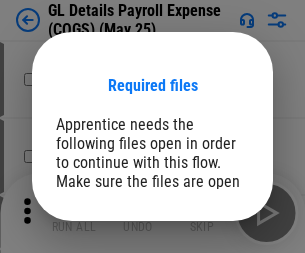 click on "Open" at bounding box center [209, 306] 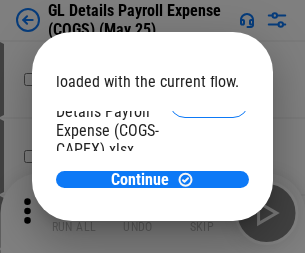 click on "Open" at bounding box center (209, 274) 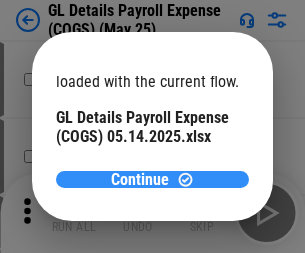 click on "Continue" at bounding box center (140, 180) 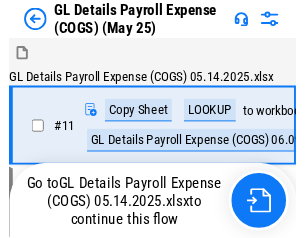 scroll, scrollTop: 15, scrollLeft: 0, axis: vertical 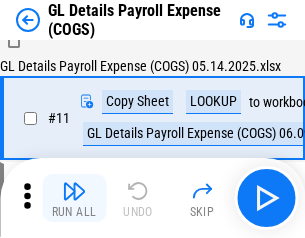 click at bounding box center (74, 191) 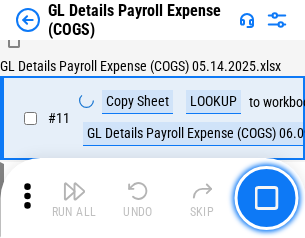 scroll, scrollTop: 101, scrollLeft: 0, axis: vertical 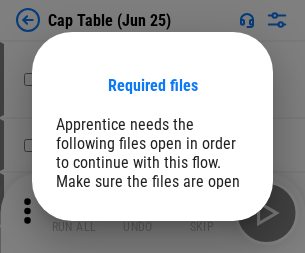 click on "Open" at bounding box center [209, 268] 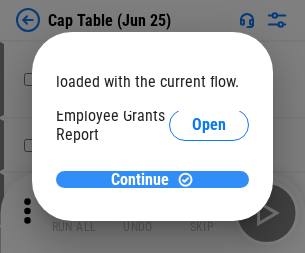 click on "Continue" at bounding box center (140, 180) 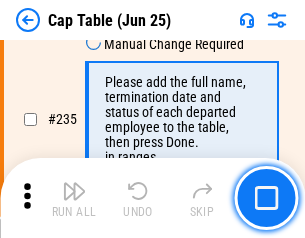 scroll, scrollTop: 8402, scrollLeft: 0, axis: vertical 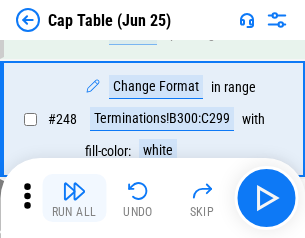 click at bounding box center (74, 191) 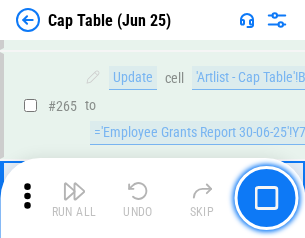 scroll, scrollTop: 9428, scrollLeft: 0, axis: vertical 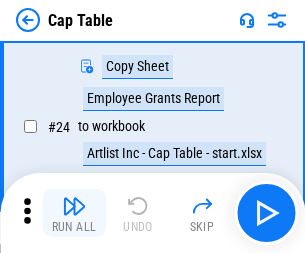 click at bounding box center [74, 206] 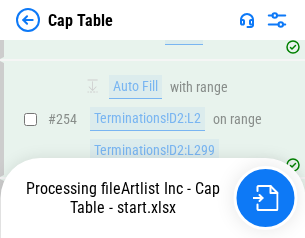 scroll, scrollTop: 9046, scrollLeft: 0, axis: vertical 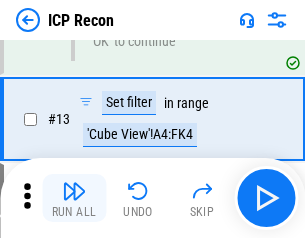 click at bounding box center (74, 191) 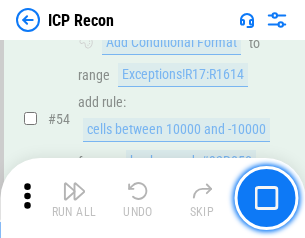 scroll, scrollTop: 1743, scrollLeft: 0, axis: vertical 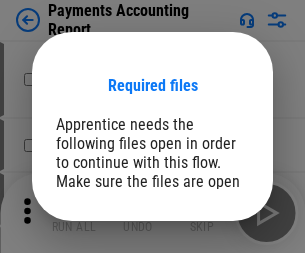 click on "Open" at bounding box center [209, 265] 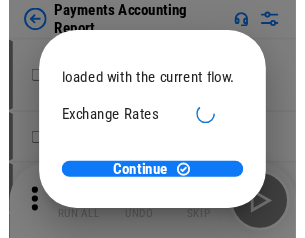 scroll, scrollTop: 119, scrollLeft: 0, axis: vertical 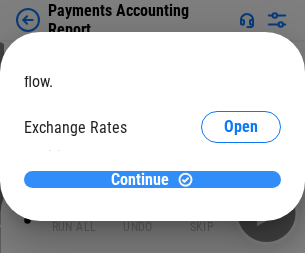click on "Continue" at bounding box center [140, 180] 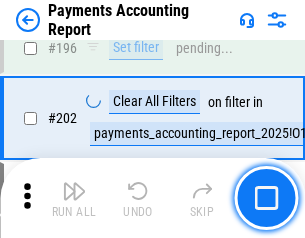 scroll, scrollTop: 6028, scrollLeft: 0, axis: vertical 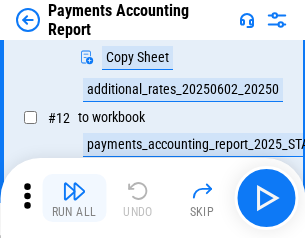 click at bounding box center [74, 191] 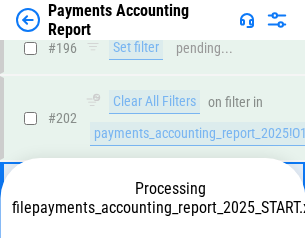 scroll, scrollTop: 6028, scrollLeft: 0, axis: vertical 